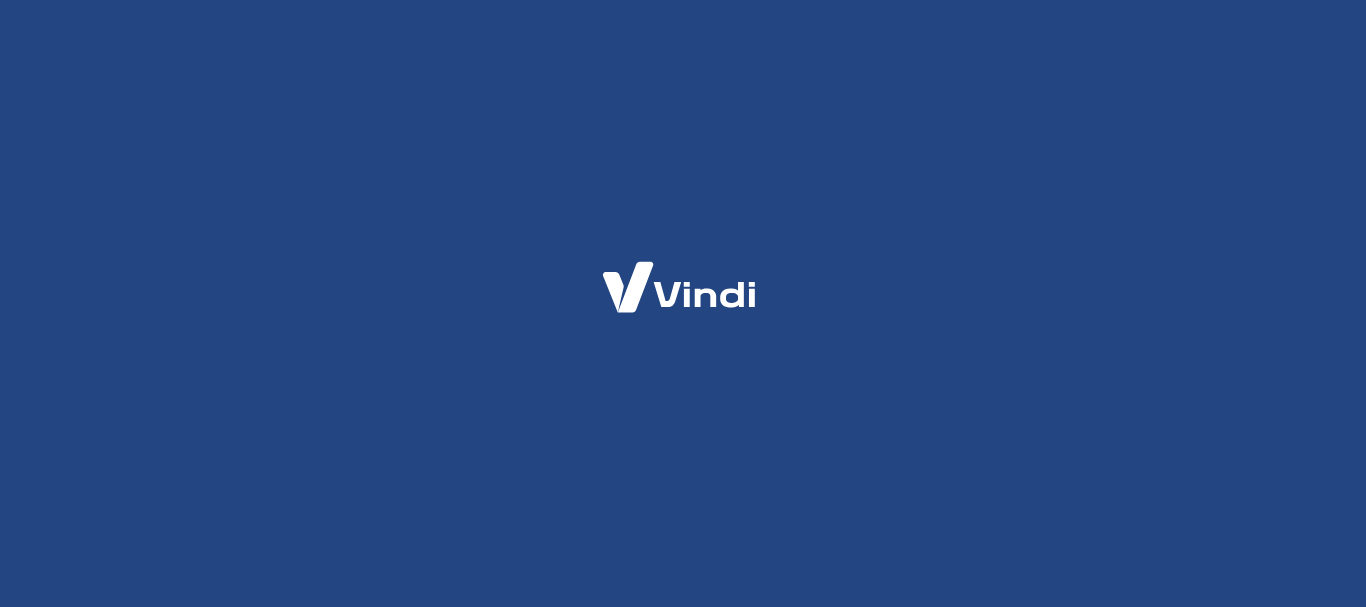 scroll, scrollTop: 0, scrollLeft: 0, axis: both 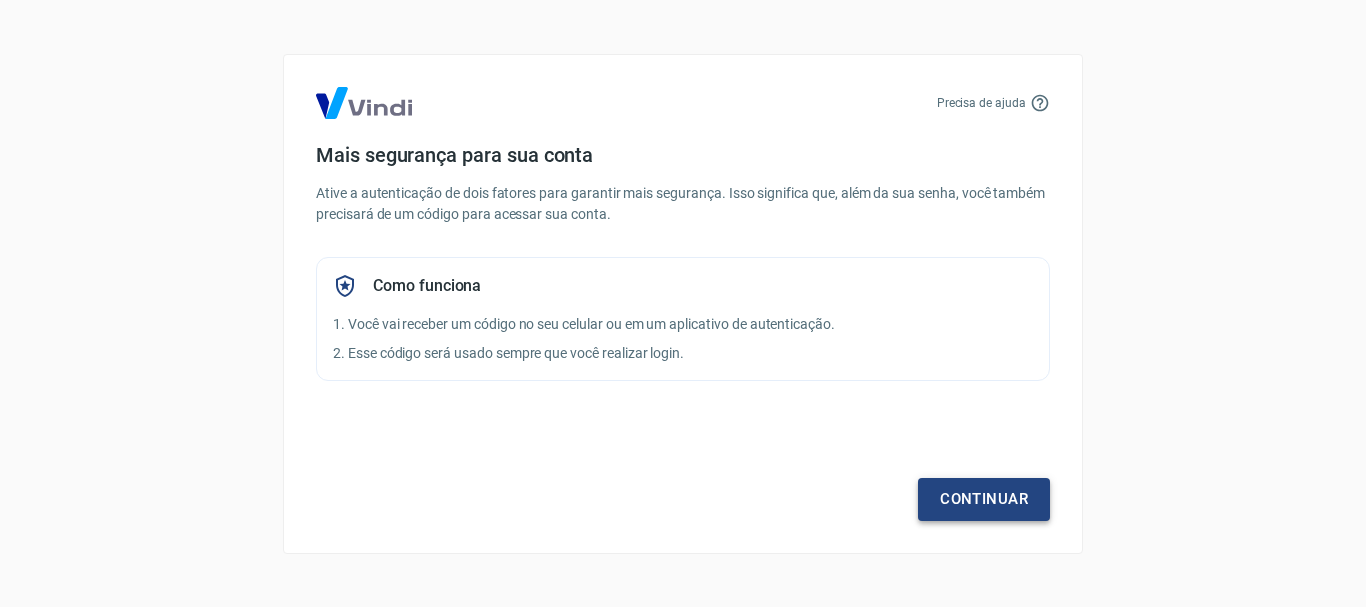 click on "Continuar" at bounding box center [984, 499] 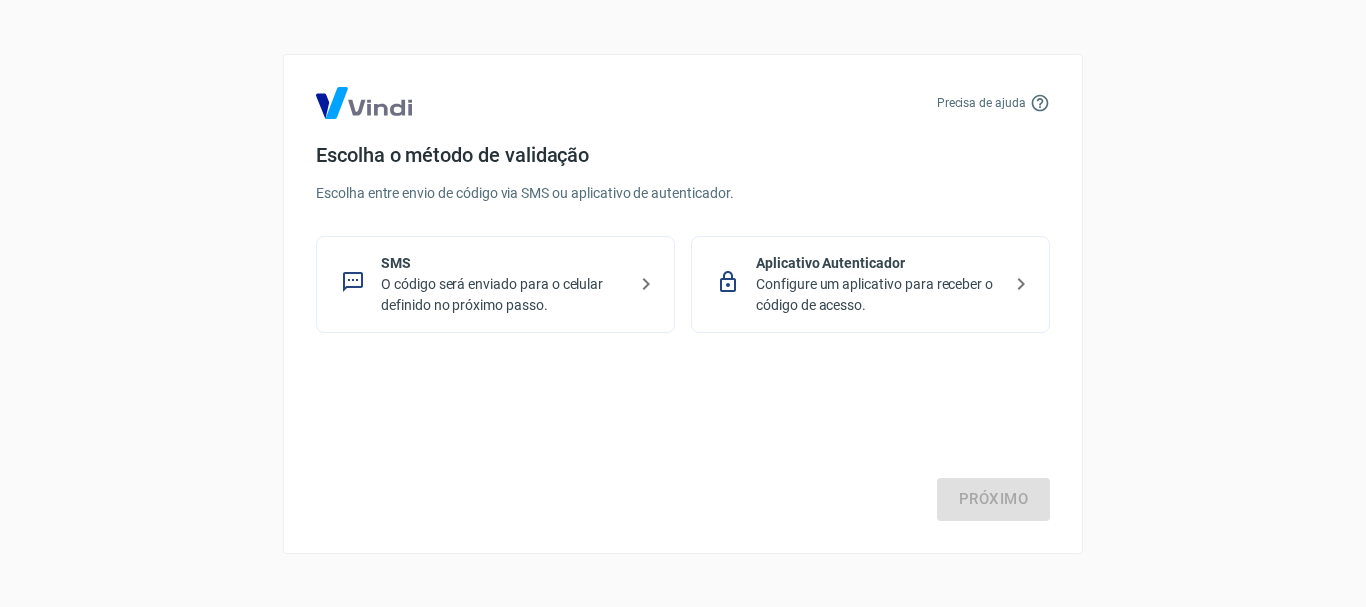 click on "O código será enviado para o celular definido no próximo passo." at bounding box center (503, 295) 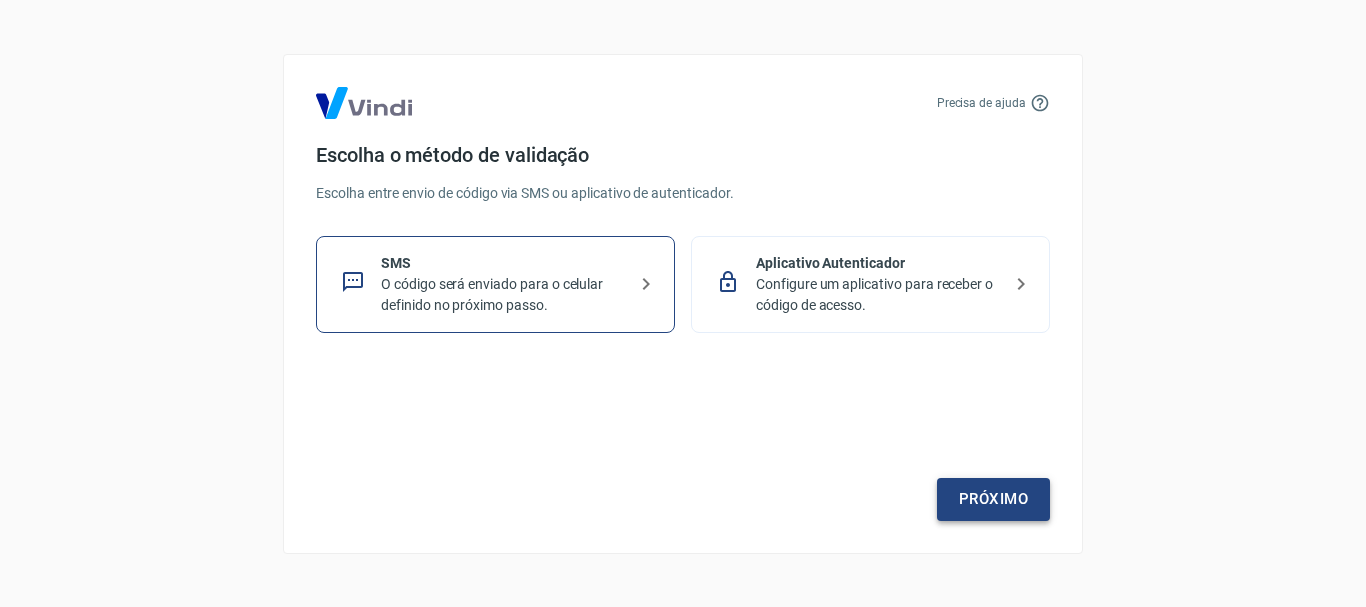 click on "Próximo" at bounding box center [993, 499] 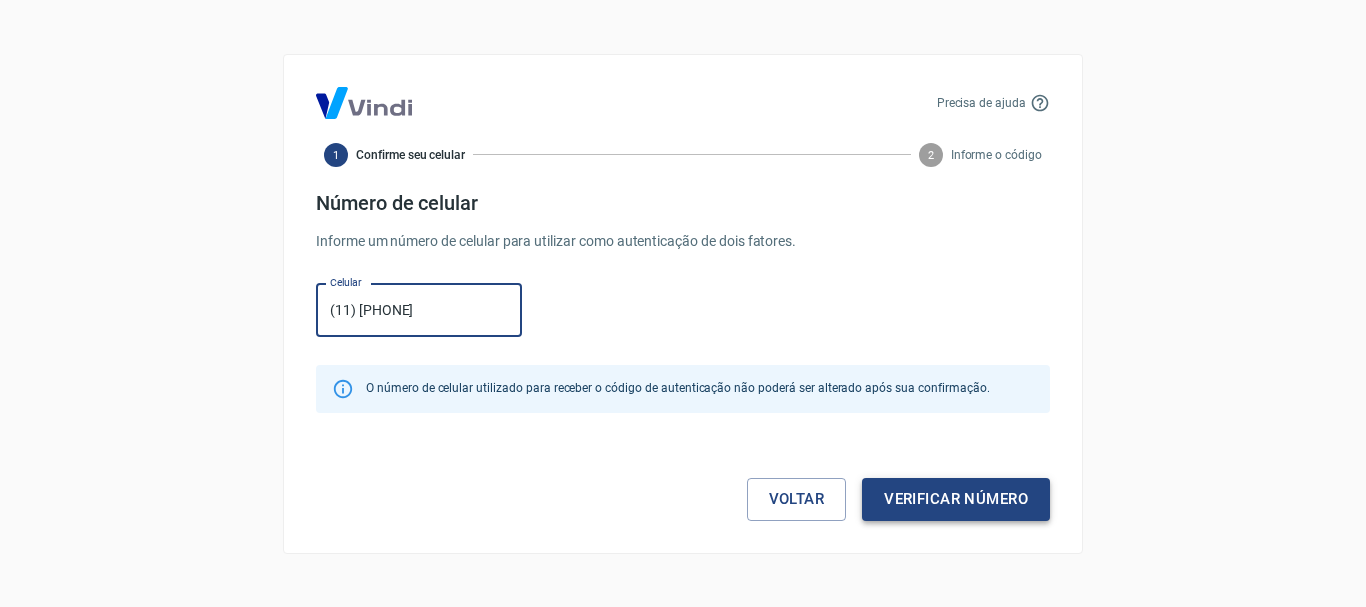 type on "(11) [PHONE]" 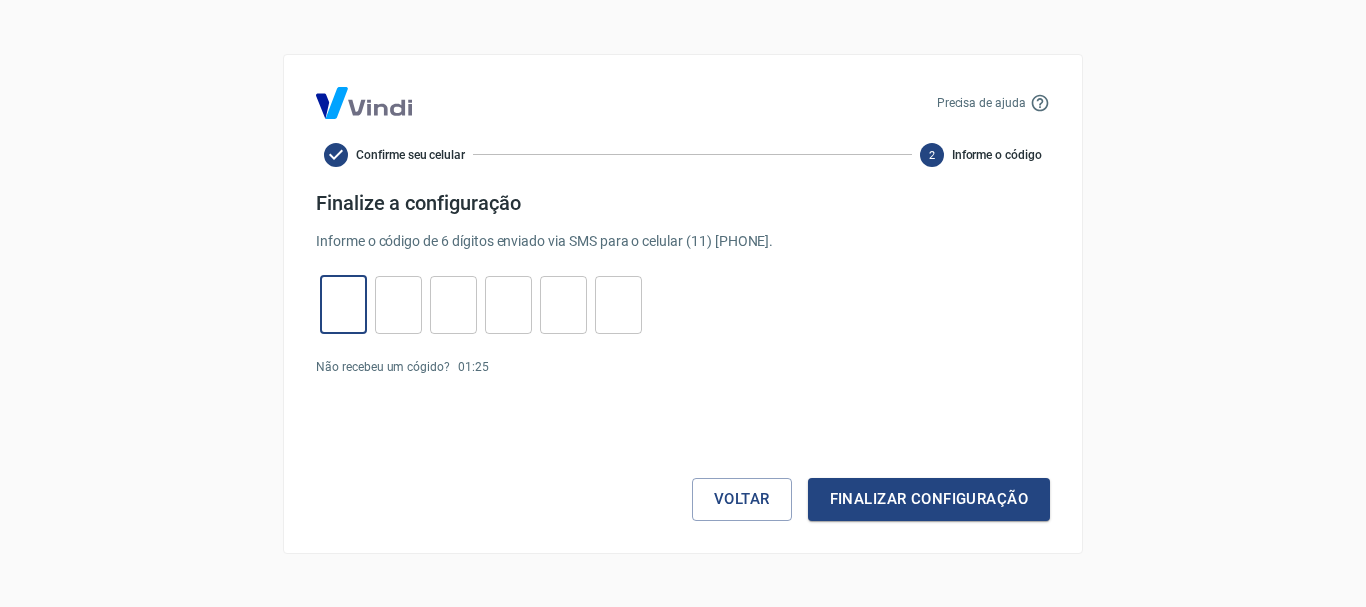 click at bounding box center [343, 304] 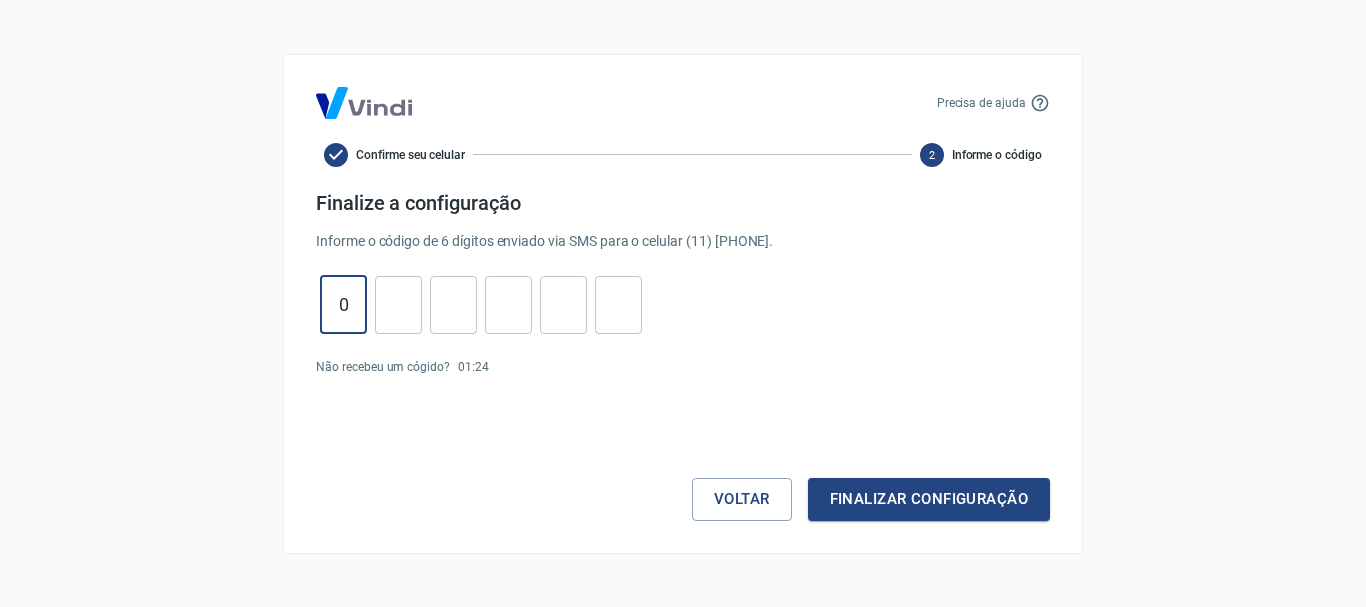 type on "0" 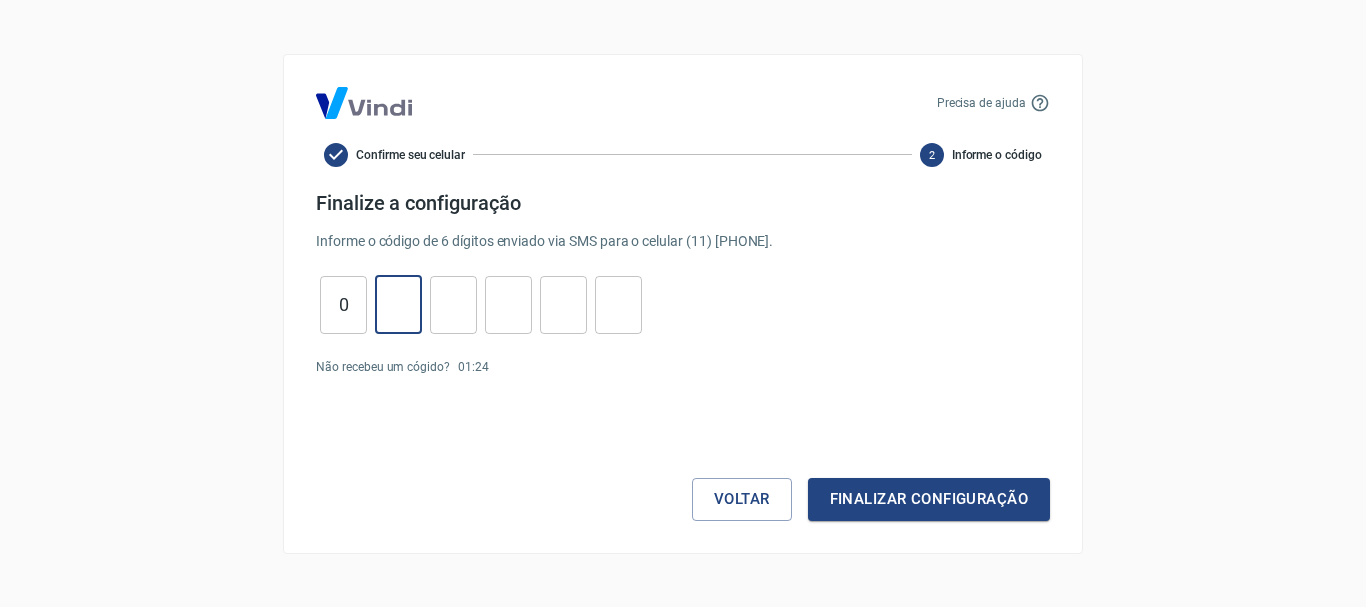 type on "8" 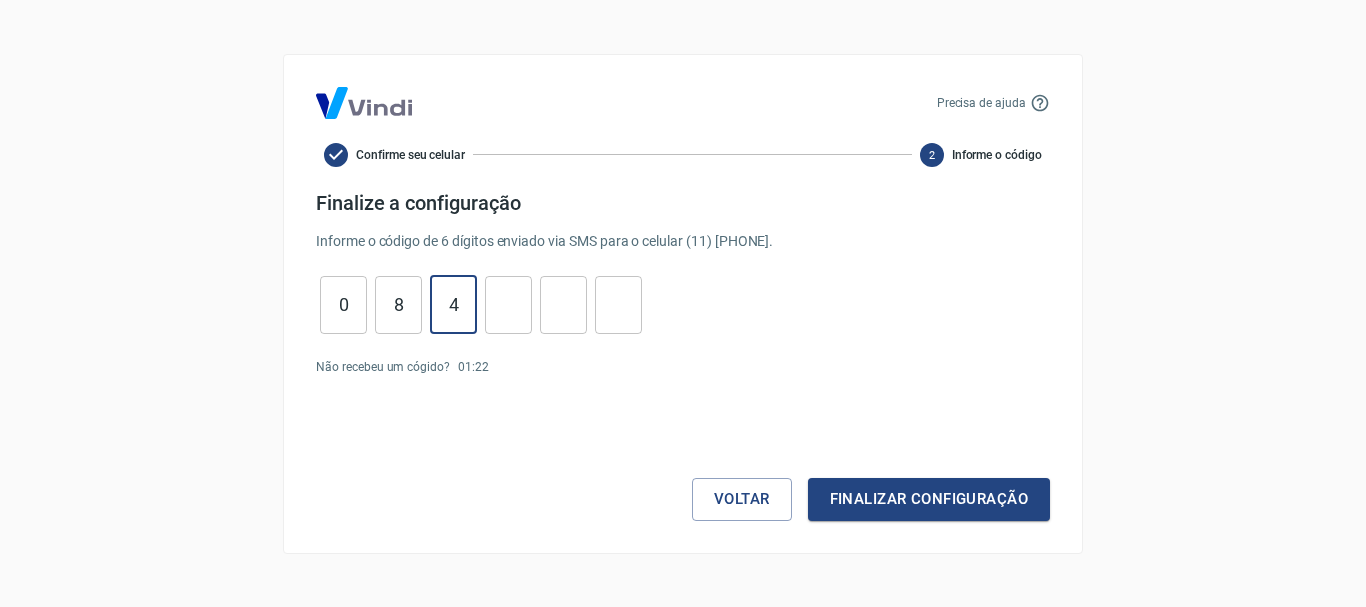 type on "4" 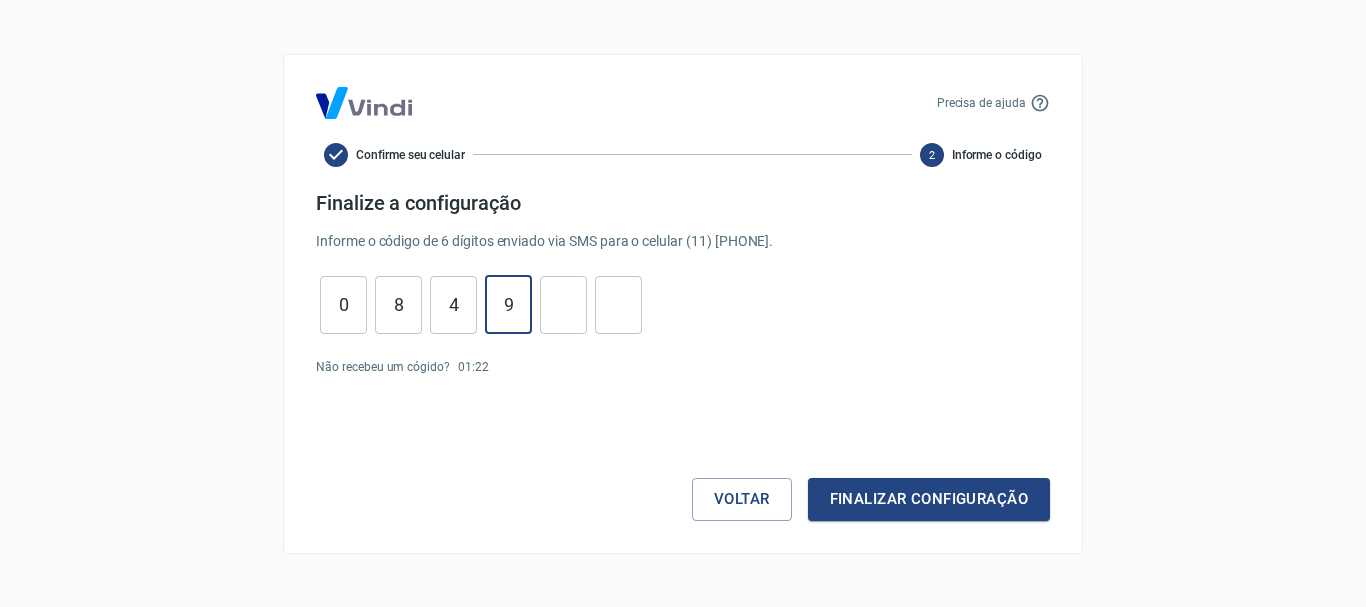 type on "9" 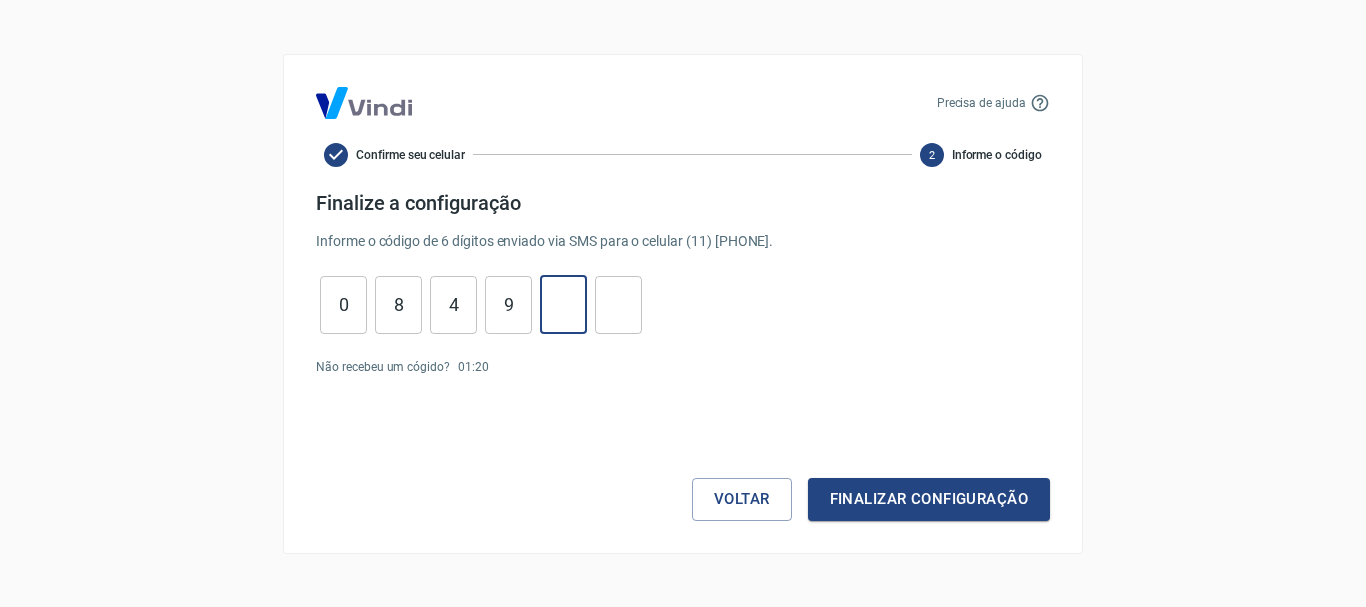 type on "3" 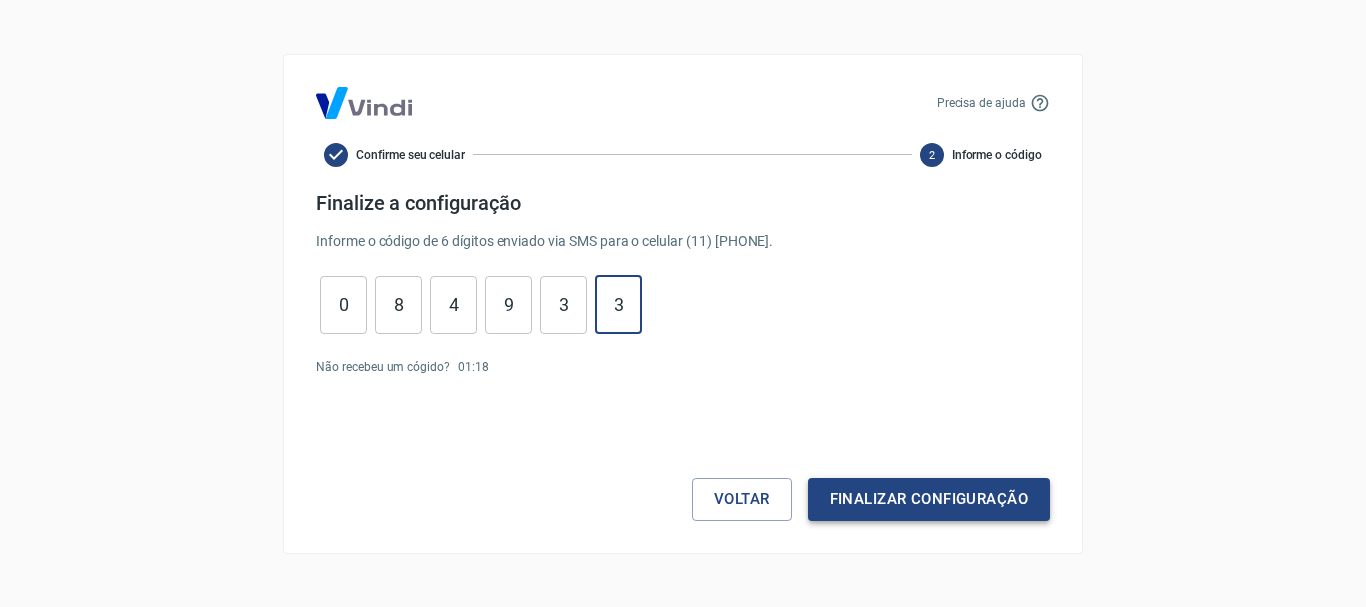 type on "3" 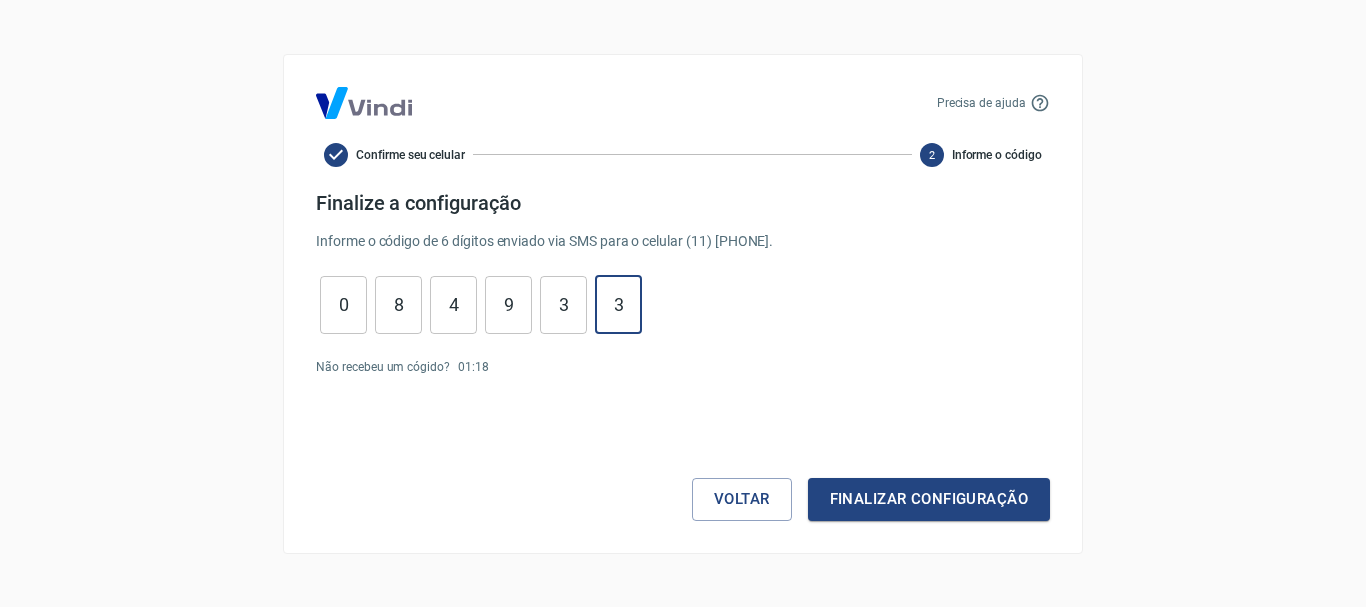 click on "Finalizar configuração" at bounding box center (929, 499) 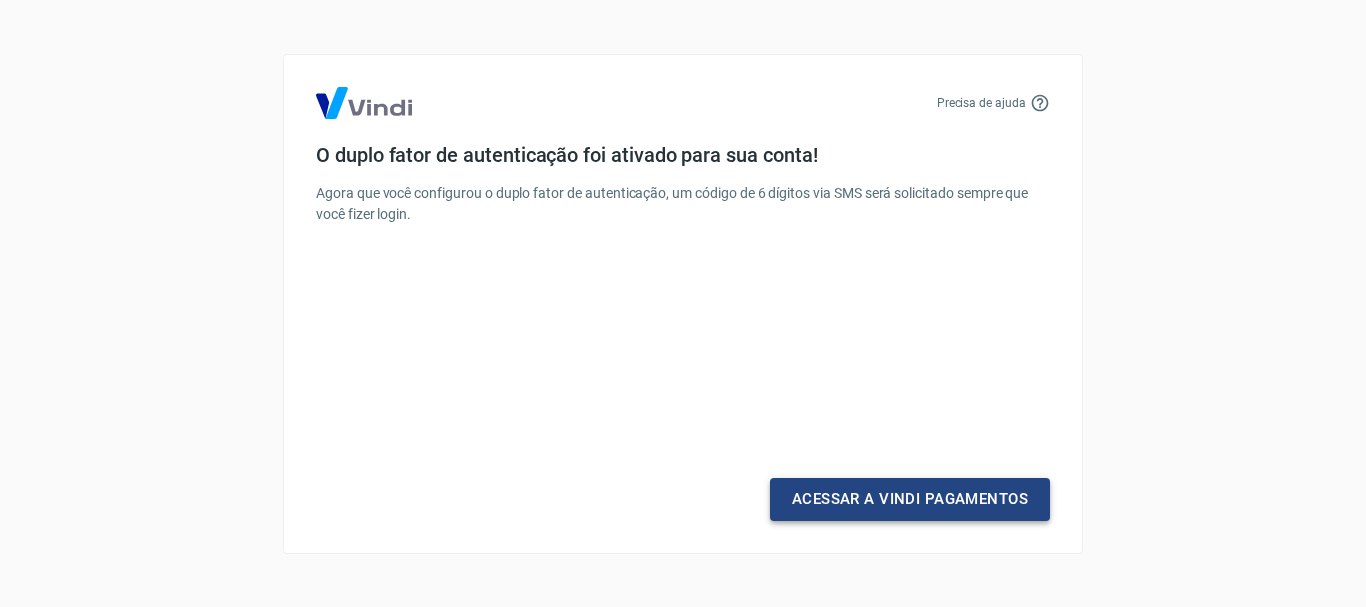 click on "Acessar a Vindi Pagamentos" at bounding box center [910, 499] 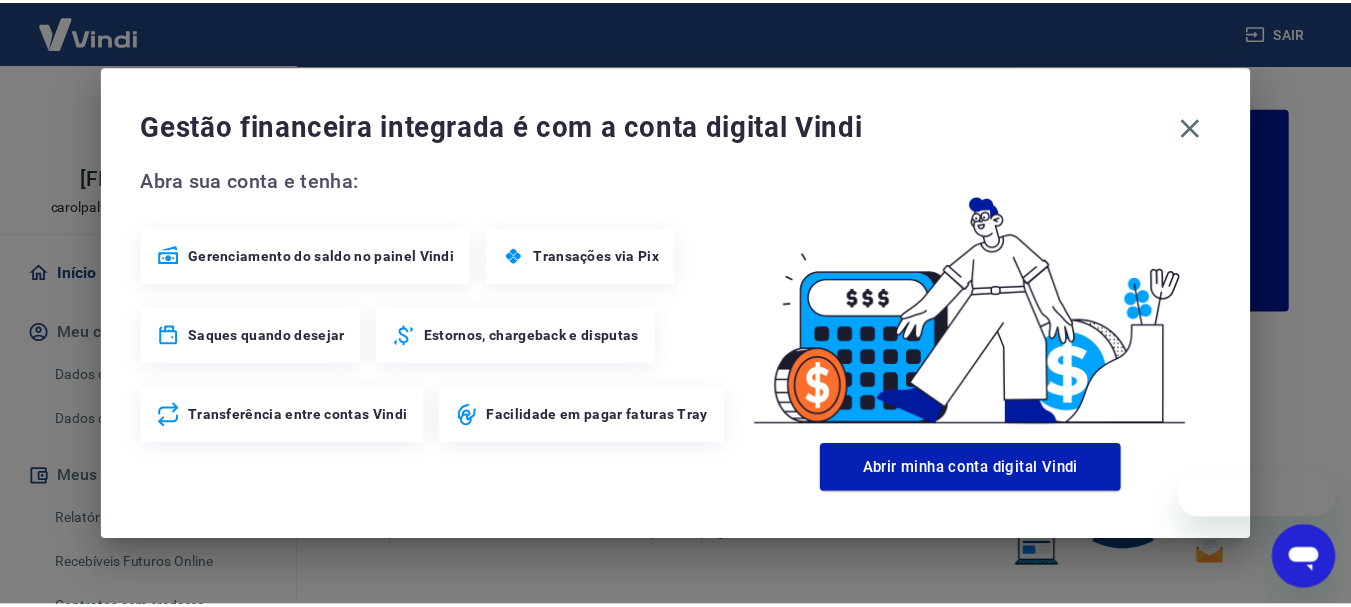 scroll, scrollTop: 0, scrollLeft: 0, axis: both 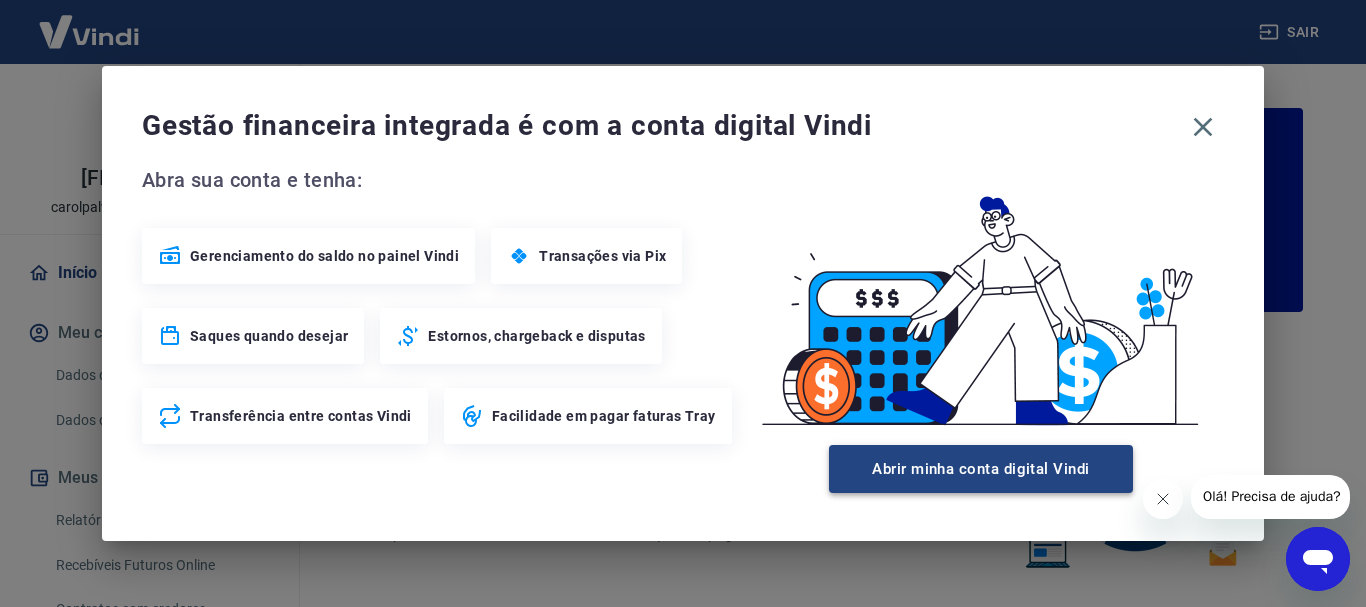 click on "Abrir minha conta digital Vindi" at bounding box center (981, 469) 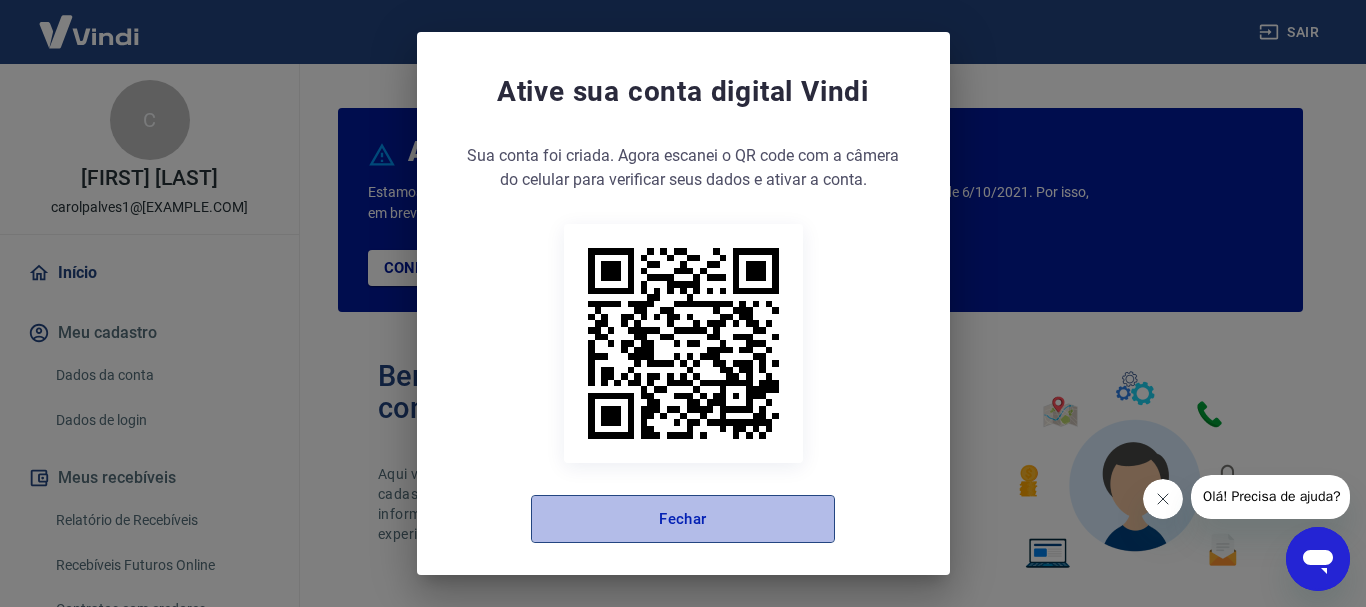 click on "Fechar" at bounding box center (683, 519) 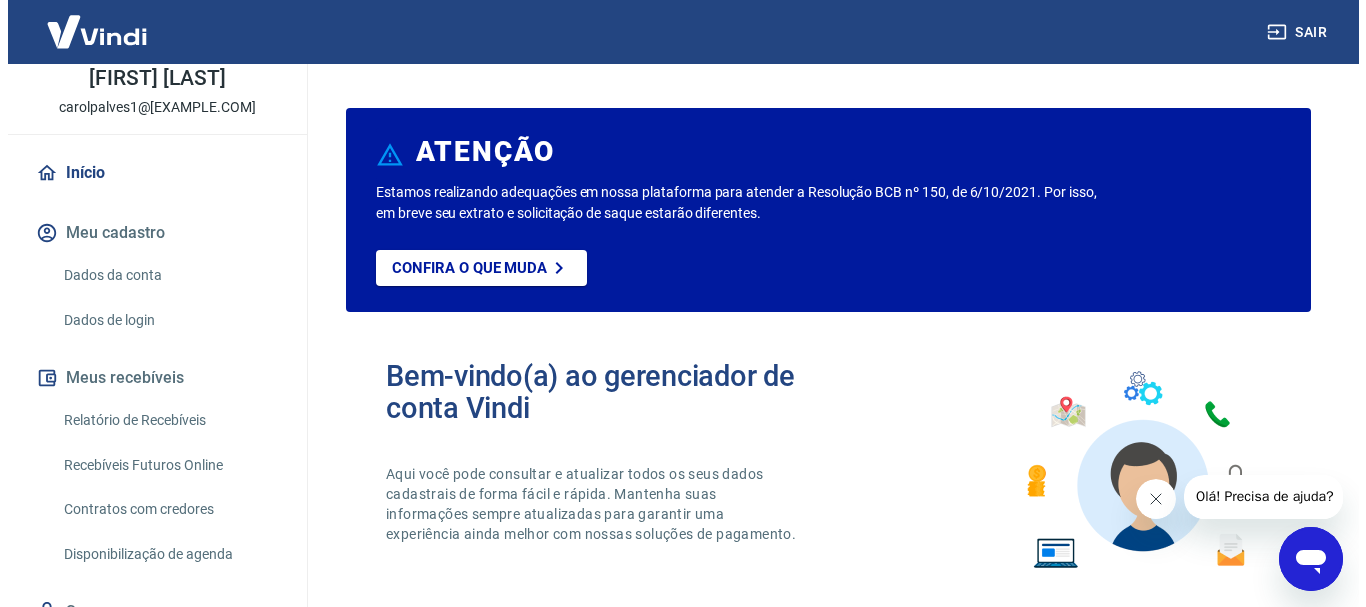 scroll, scrollTop: 187, scrollLeft: 0, axis: vertical 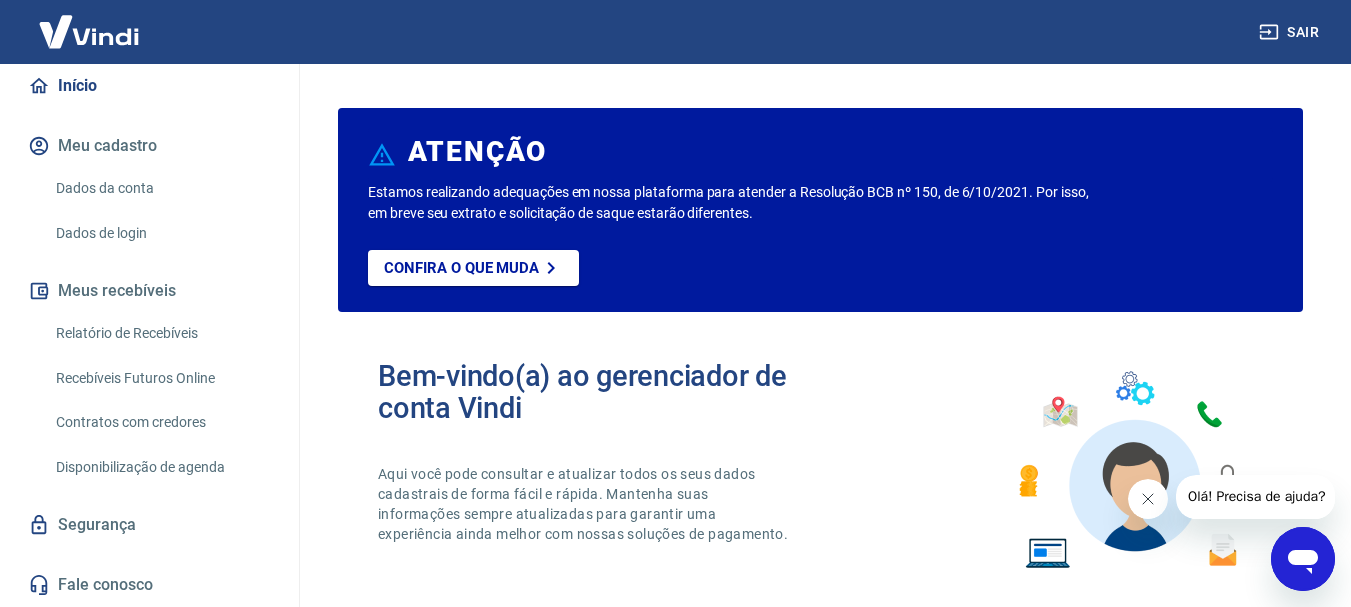click on "Relatório de Recebíveis" at bounding box center (161, 333) 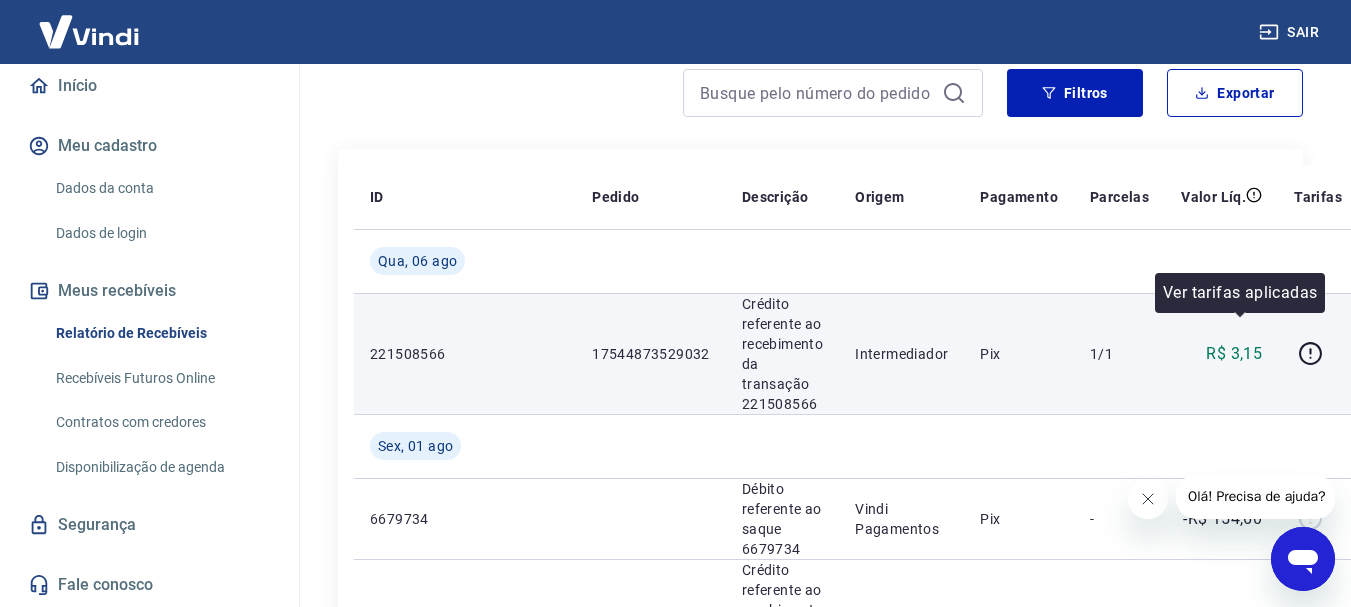 scroll, scrollTop: 200, scrollLeft: 0, axis: vertical 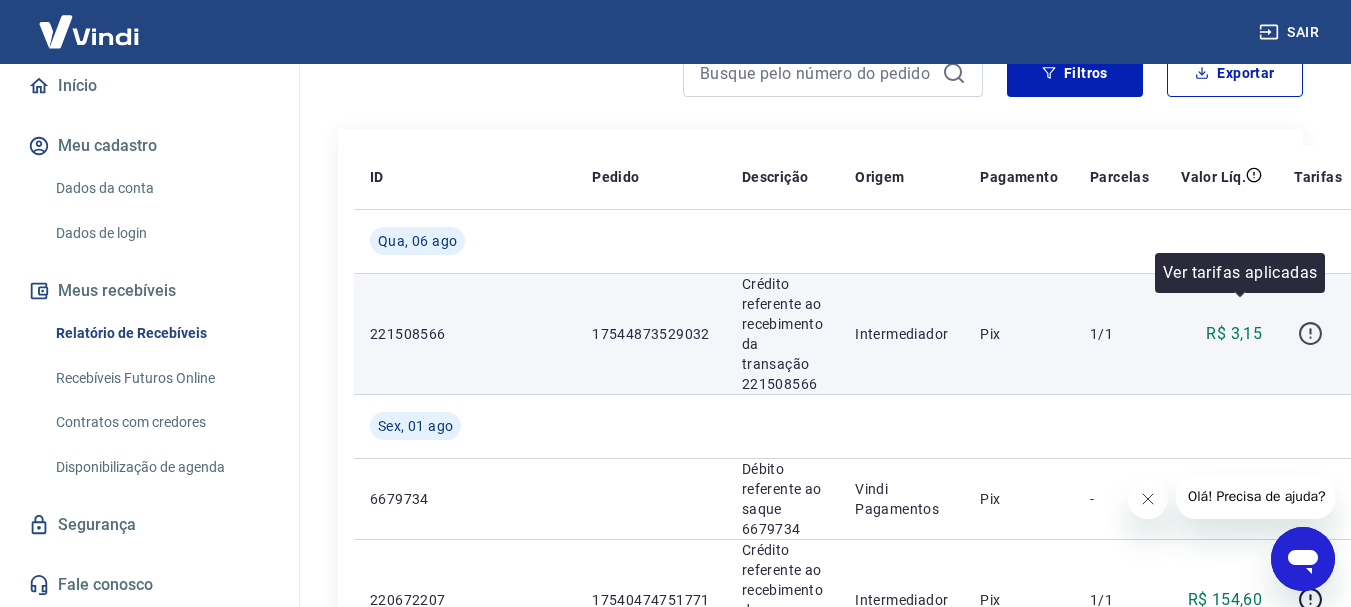 click 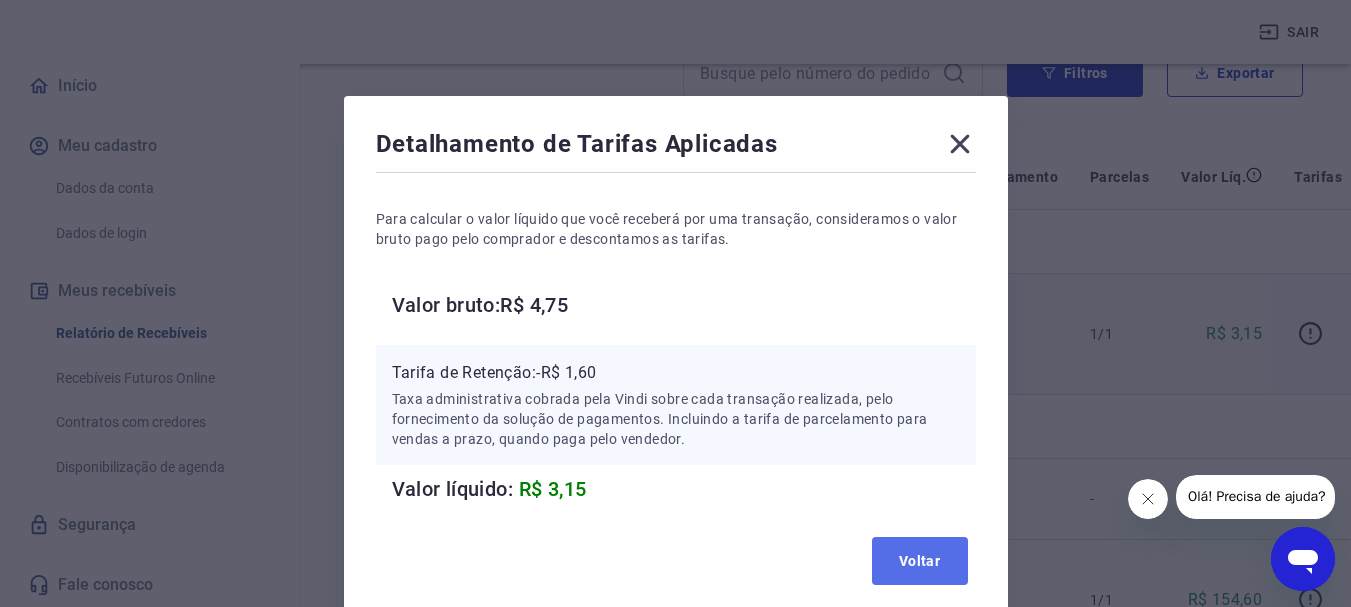 click on "Voltar" at bounding box center [920, 561] 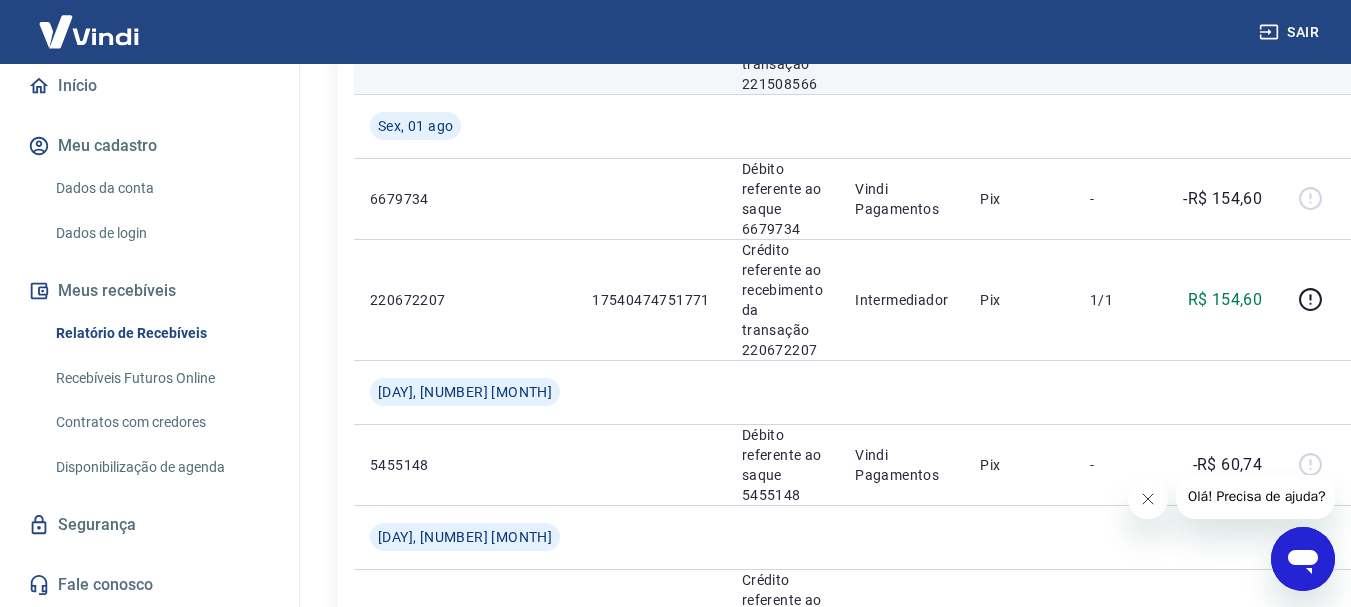 scroll, scrollTop: 600, scrollLeft: 0, axis: vertical 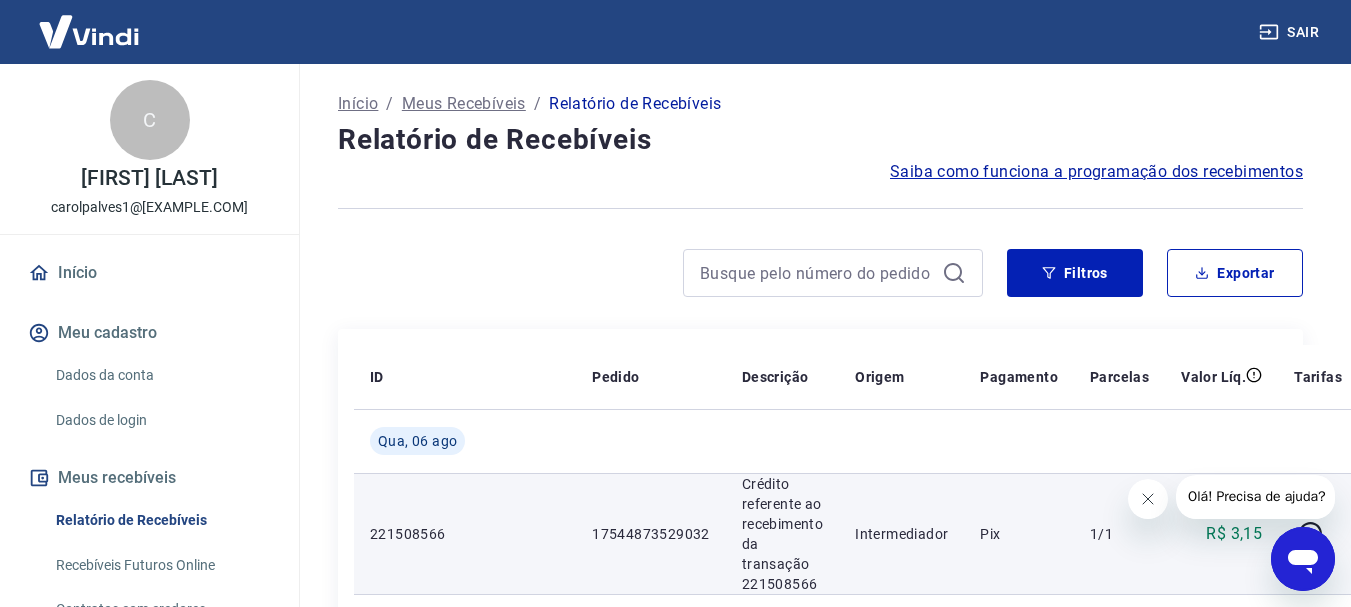 click on "Início" at bounding box center [358, 104] 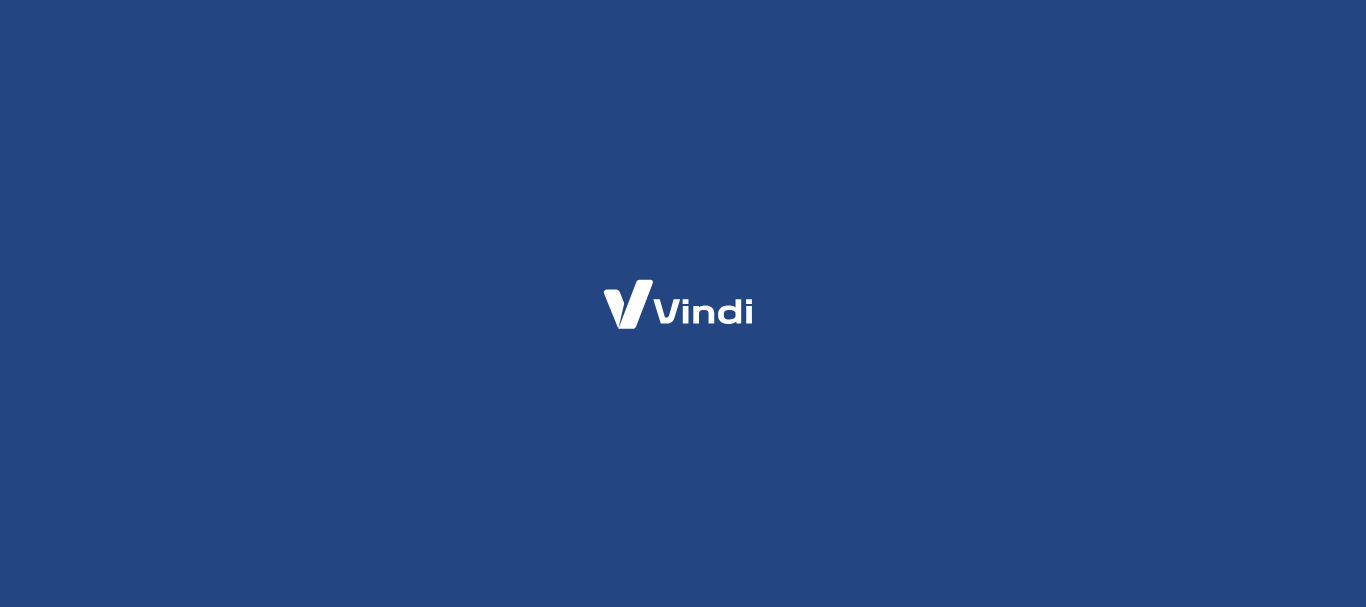 scroll, scrollTop: 0, scrollLeft: 0, axis: both 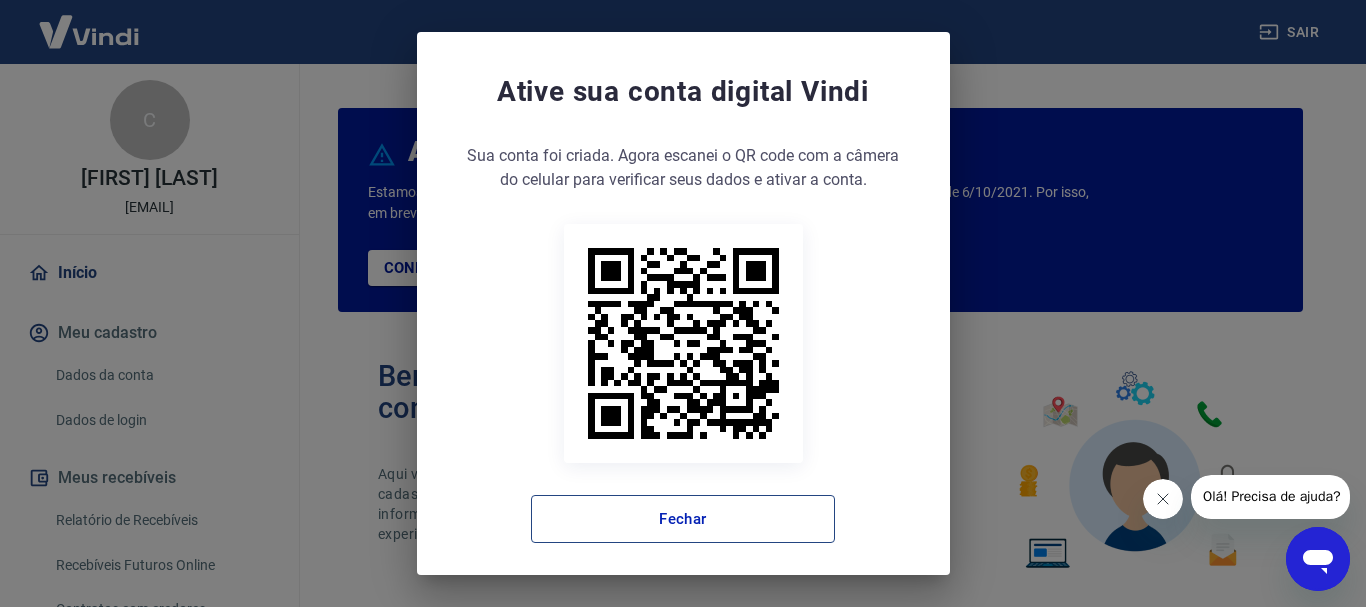click on "Fechar" at bounding box center [683, 519] 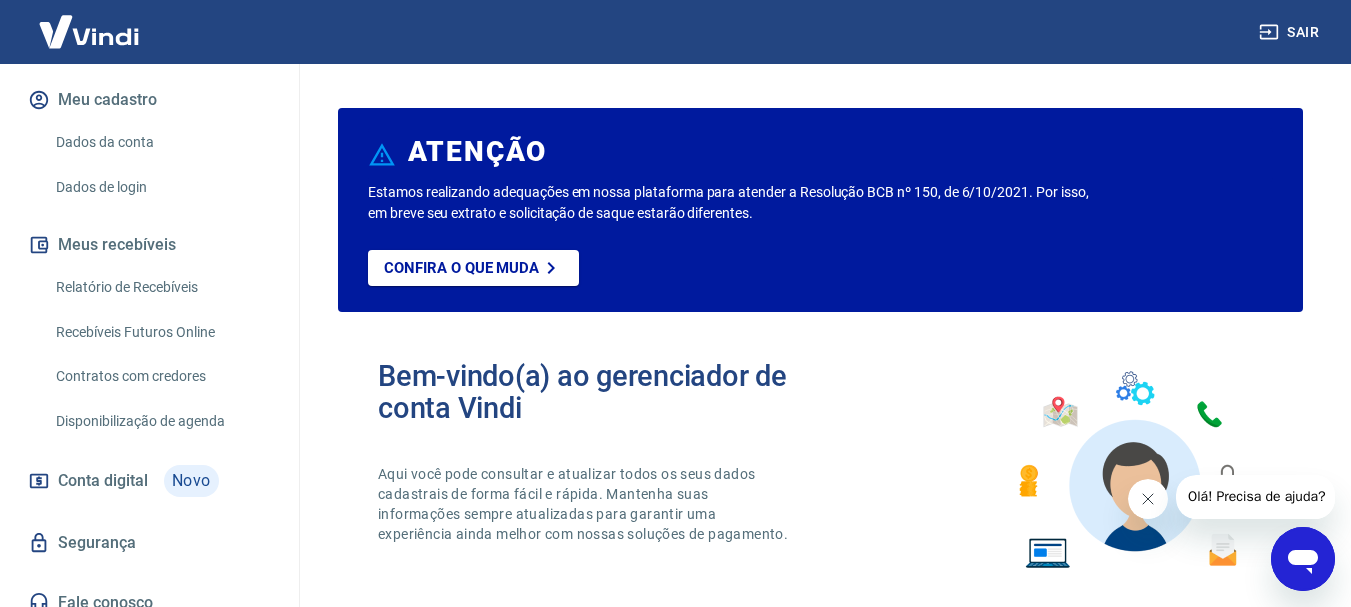 scroll, scrollTop: 251, scrollLeft: 0, axis: vertical 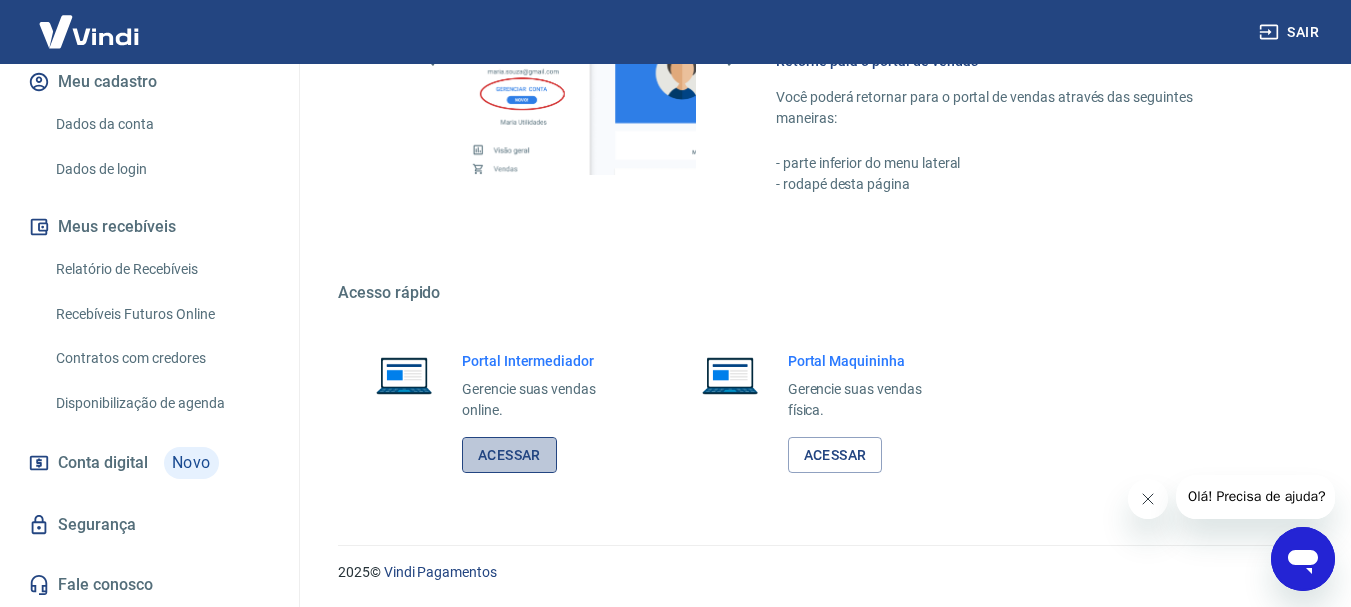 click on "Acessar" at bounding box center [509, 455] 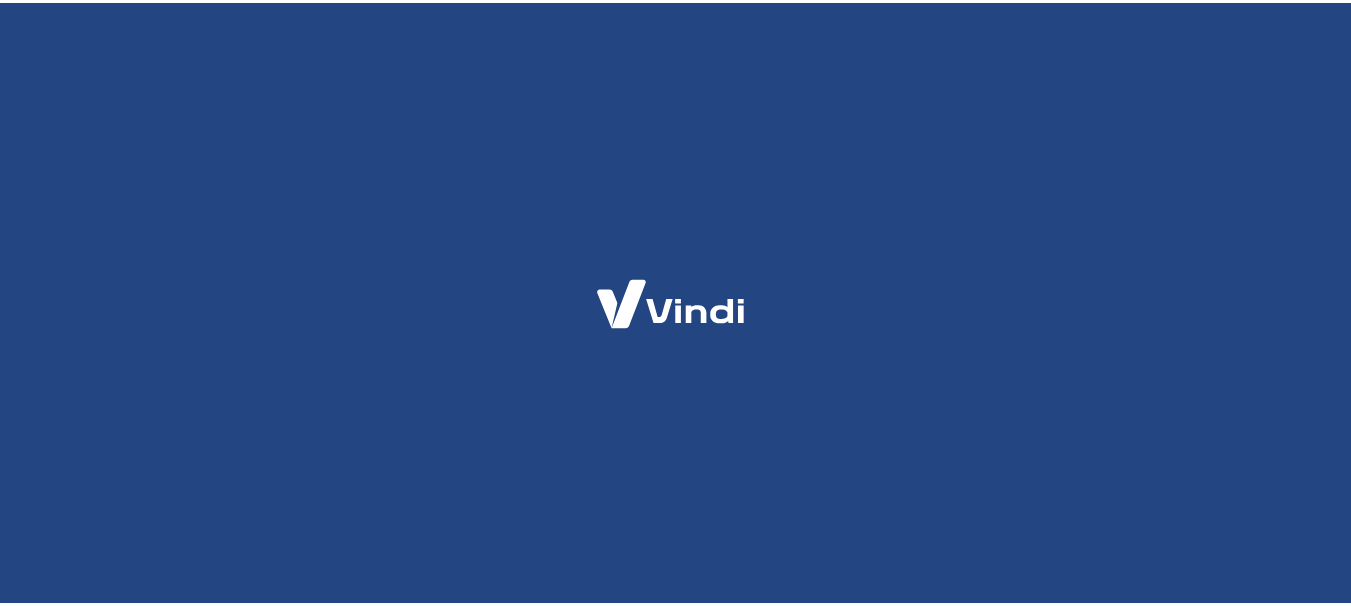 scroll, scrollTop: 0, scrollLeft: 0, axis: both 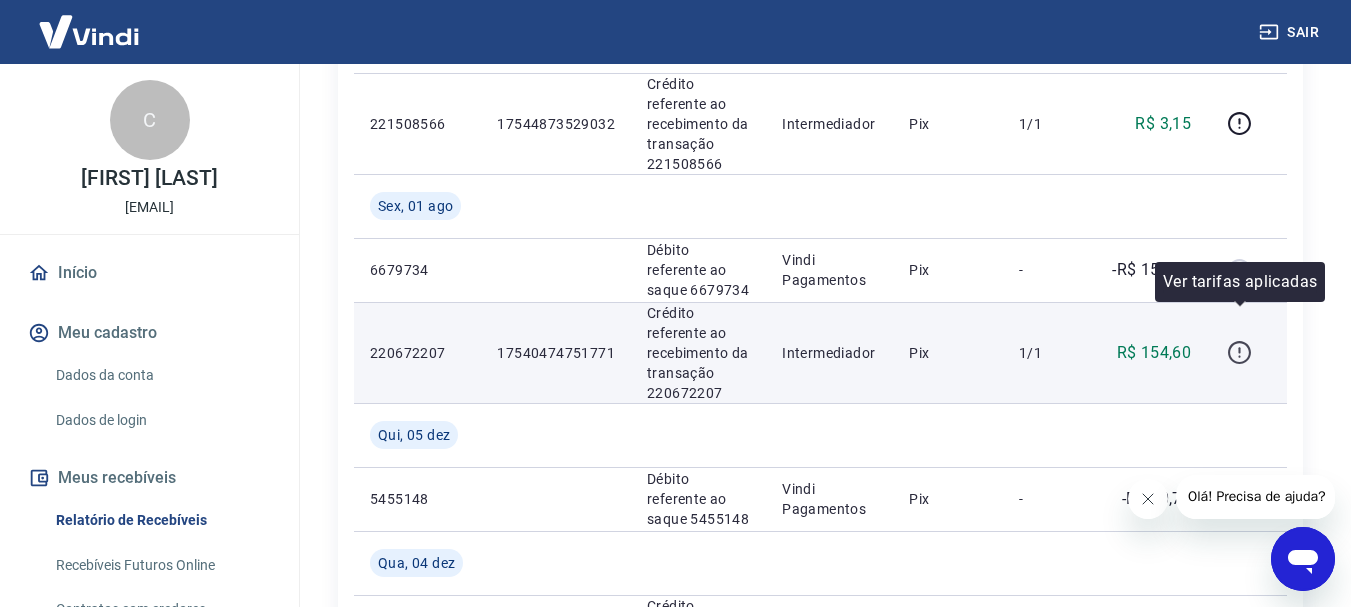click 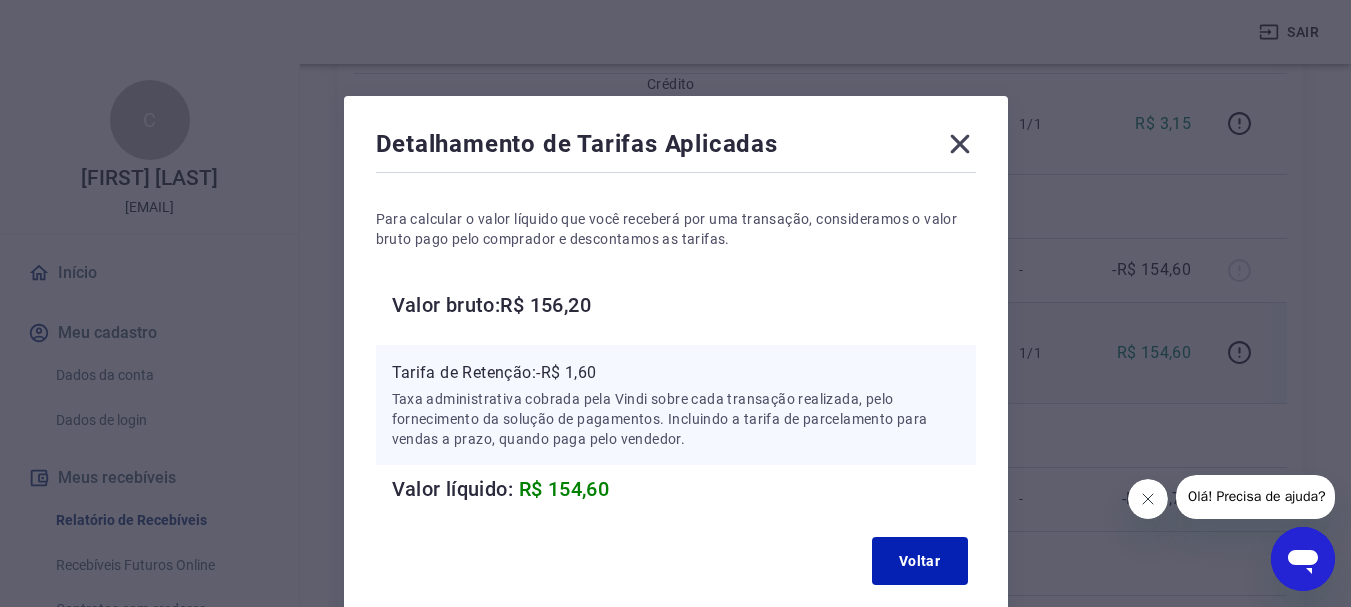 click 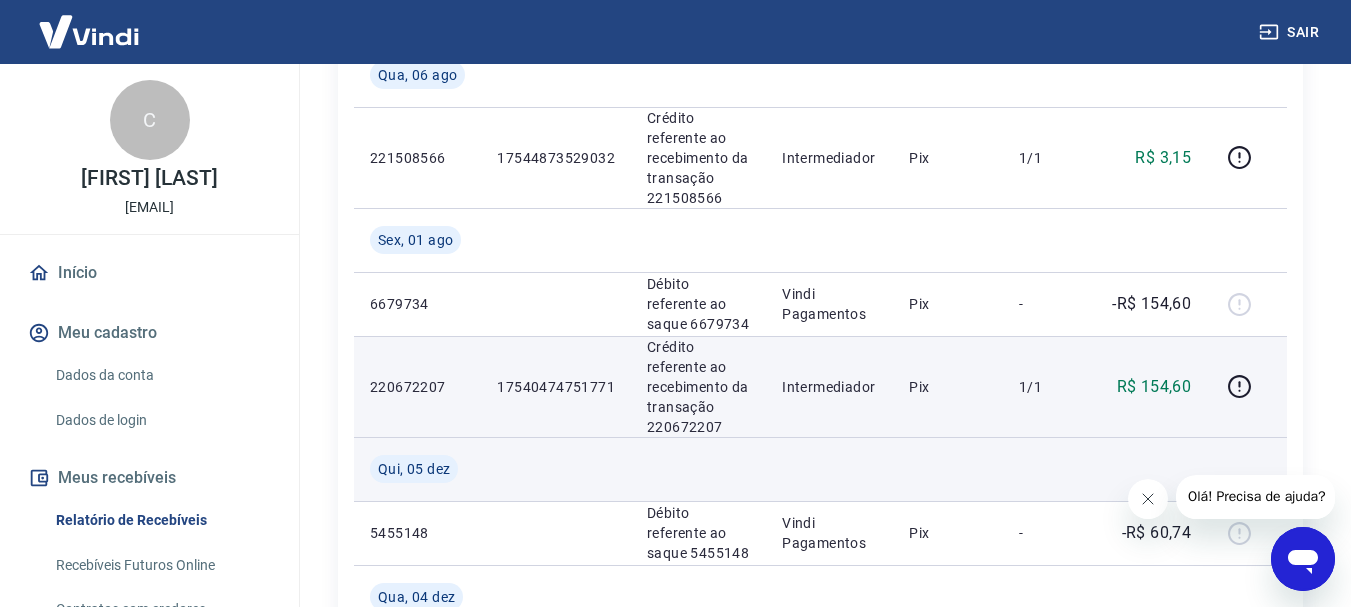 scroll, scrollTop: 400, scrollLeft: 0, axis: vertical 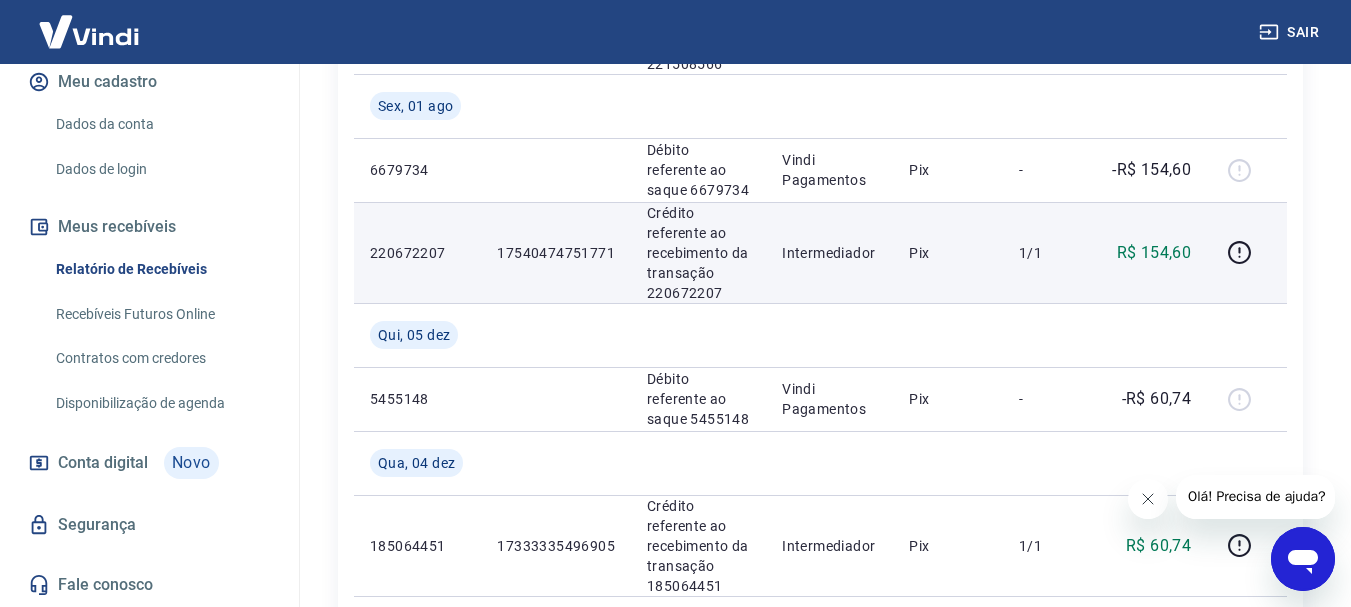 click on "Conta digital" at bounding box center (103, 463) 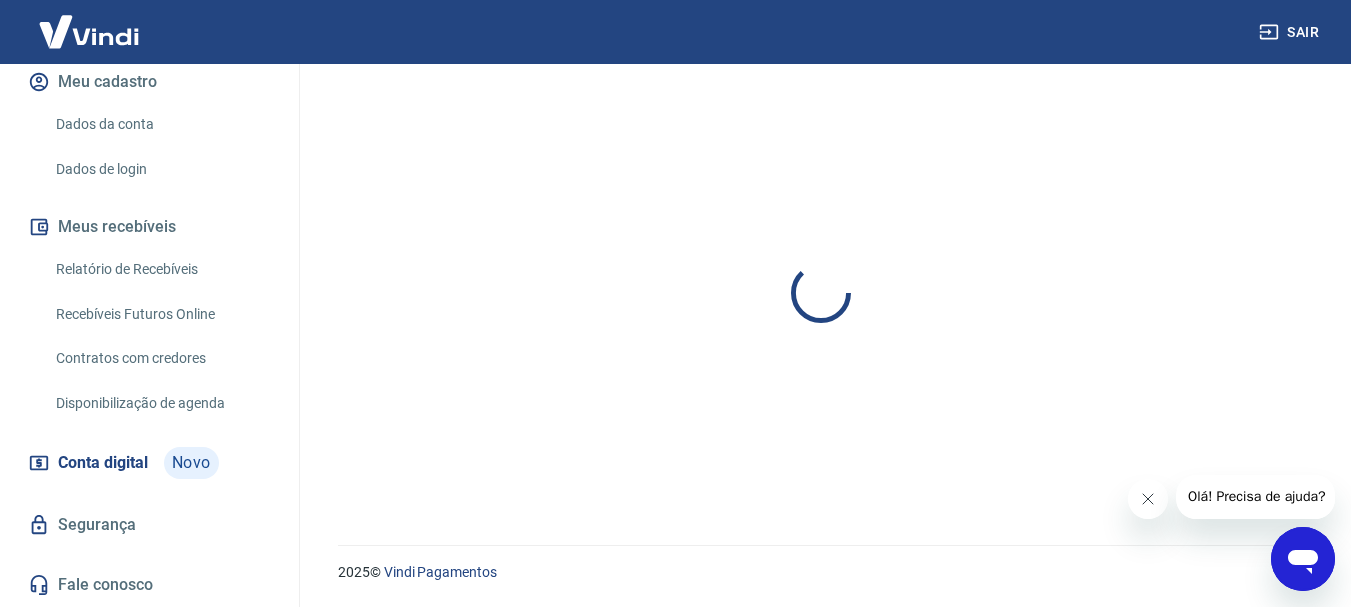 scroll, scrollTop: 0, scrollLeft: 0, axis: both 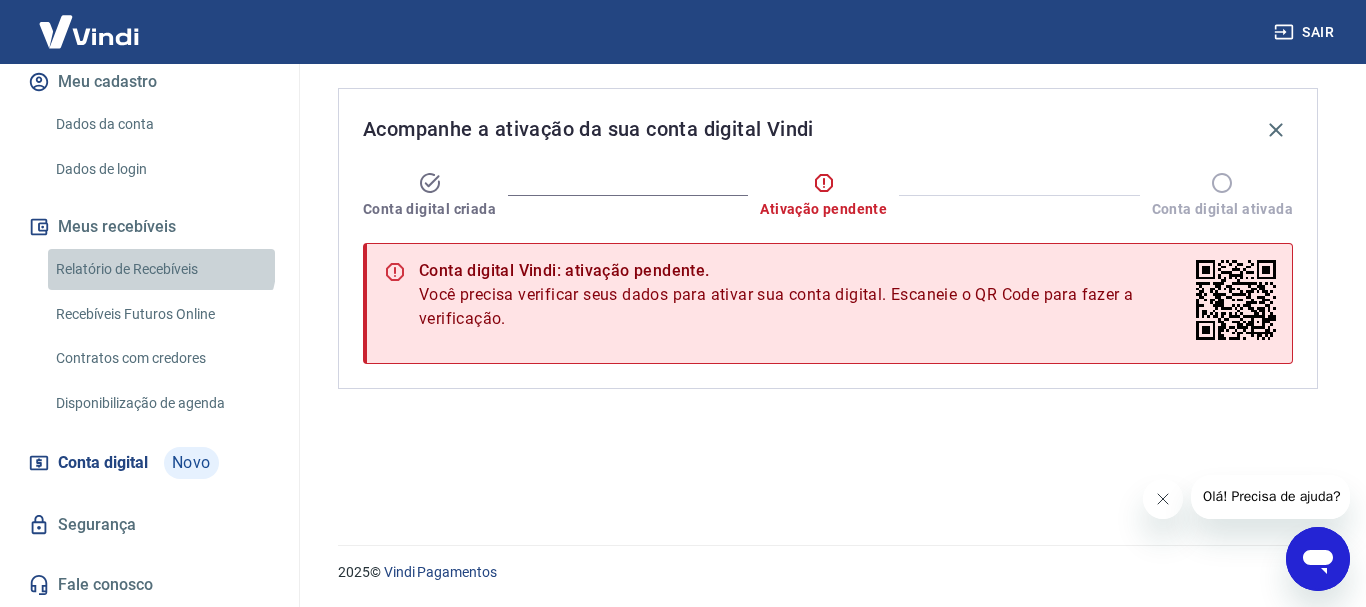 click on "Relatório de Recebíveis" at bounding box center (161, 269) 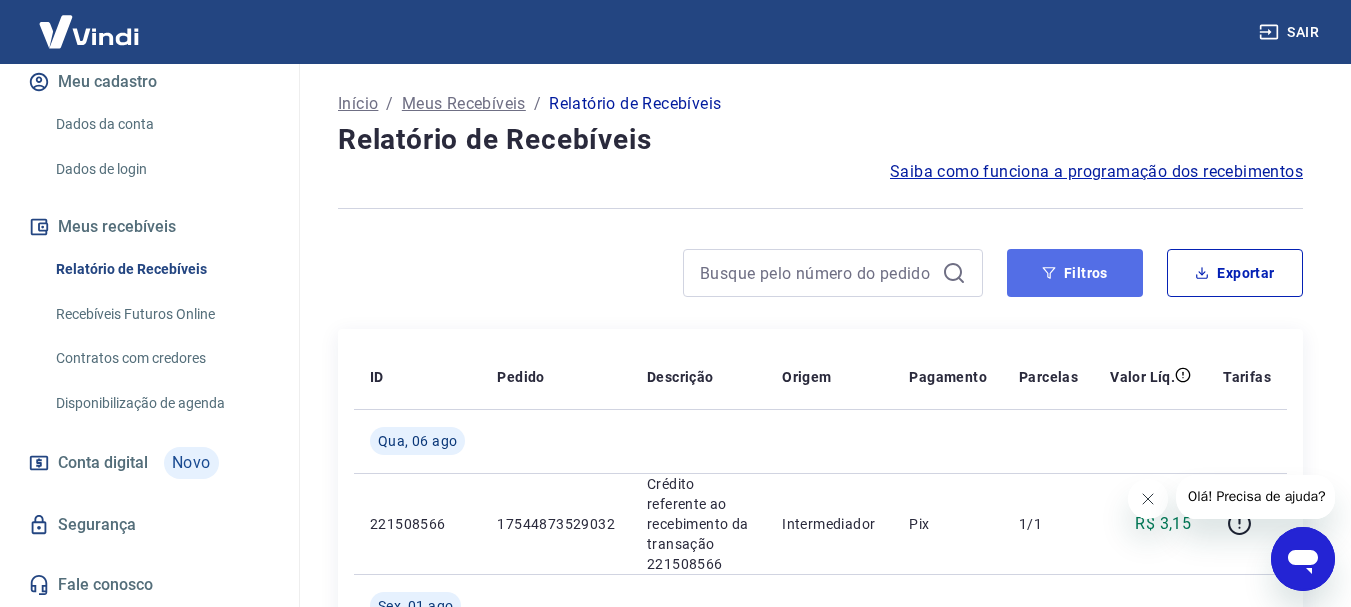 click on "Filtros" at bounding box center [1075, 273] 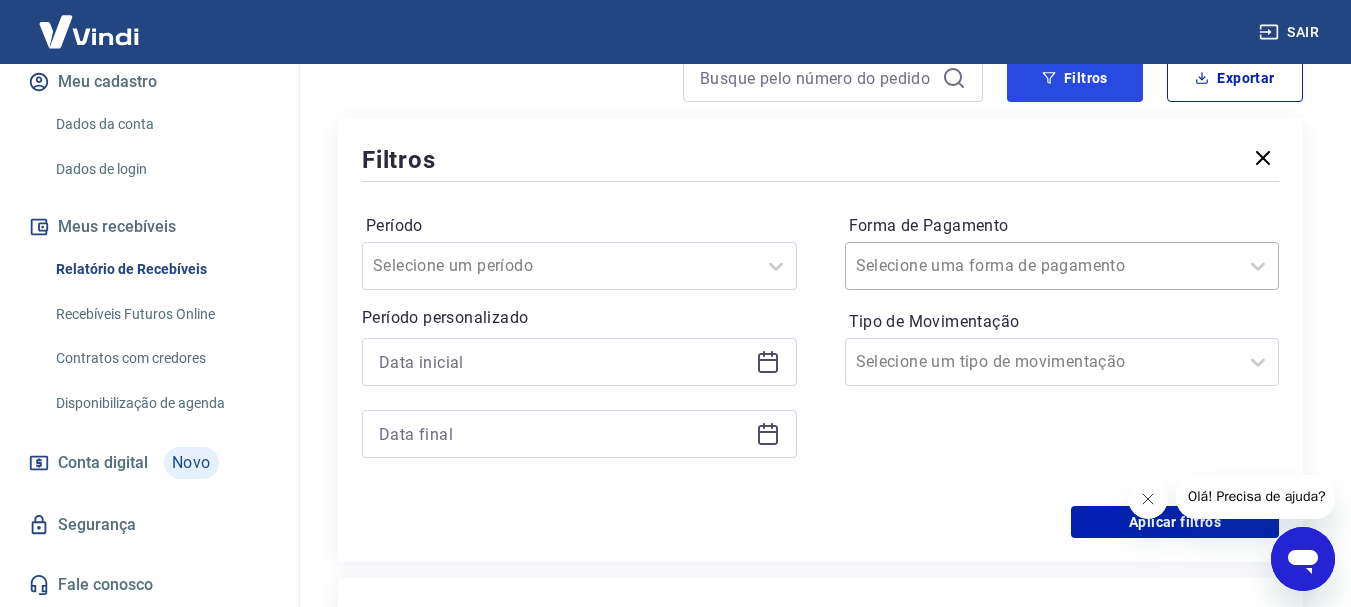 scroll, scrollTop: 200, scrollLeft: 0, axis: vertical 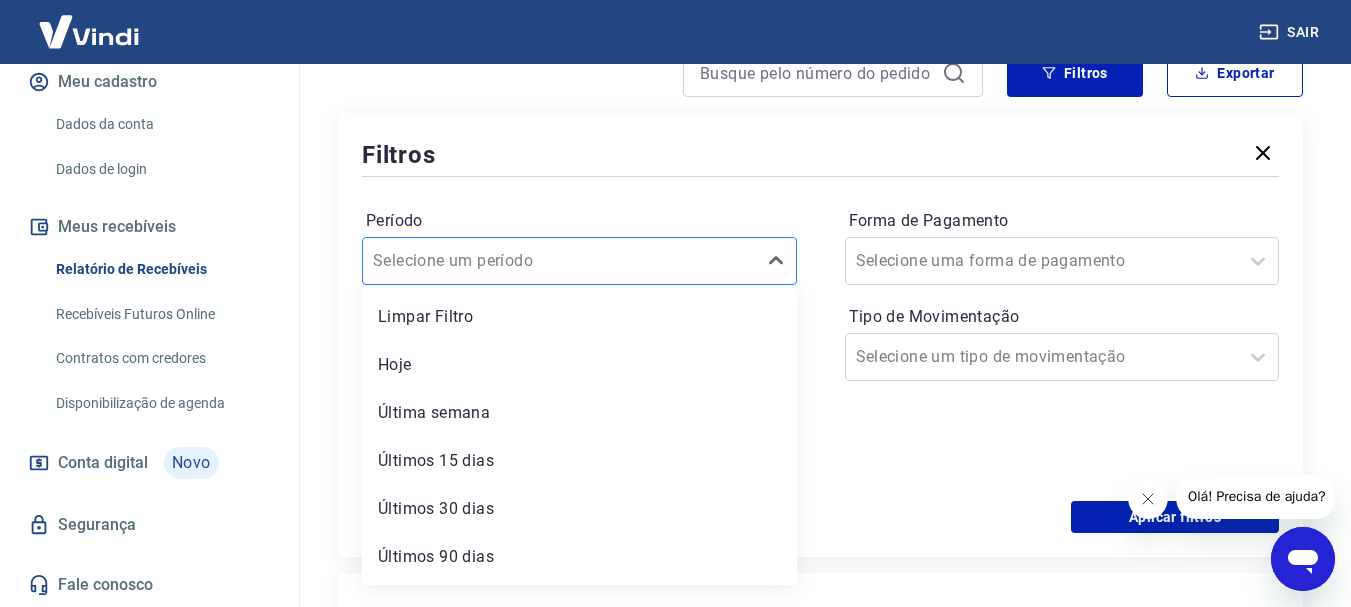 click at bounding box center (559, 261) 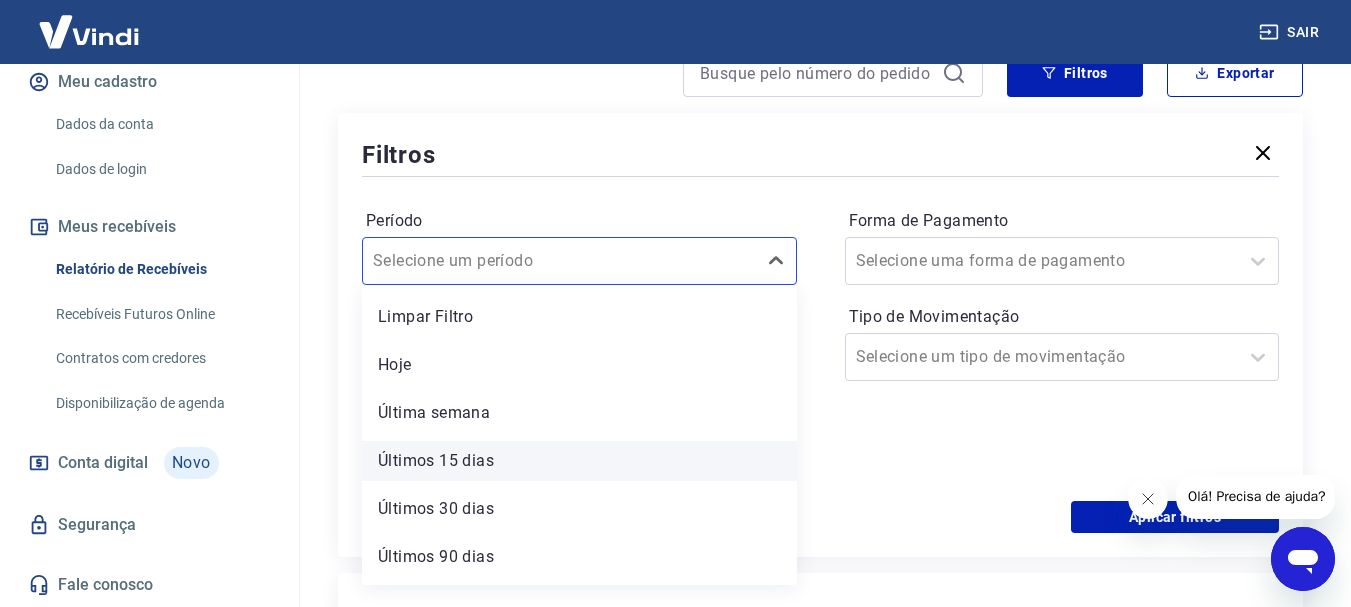 click on "Últimos 15 dias" at bounding box center (579, 461) 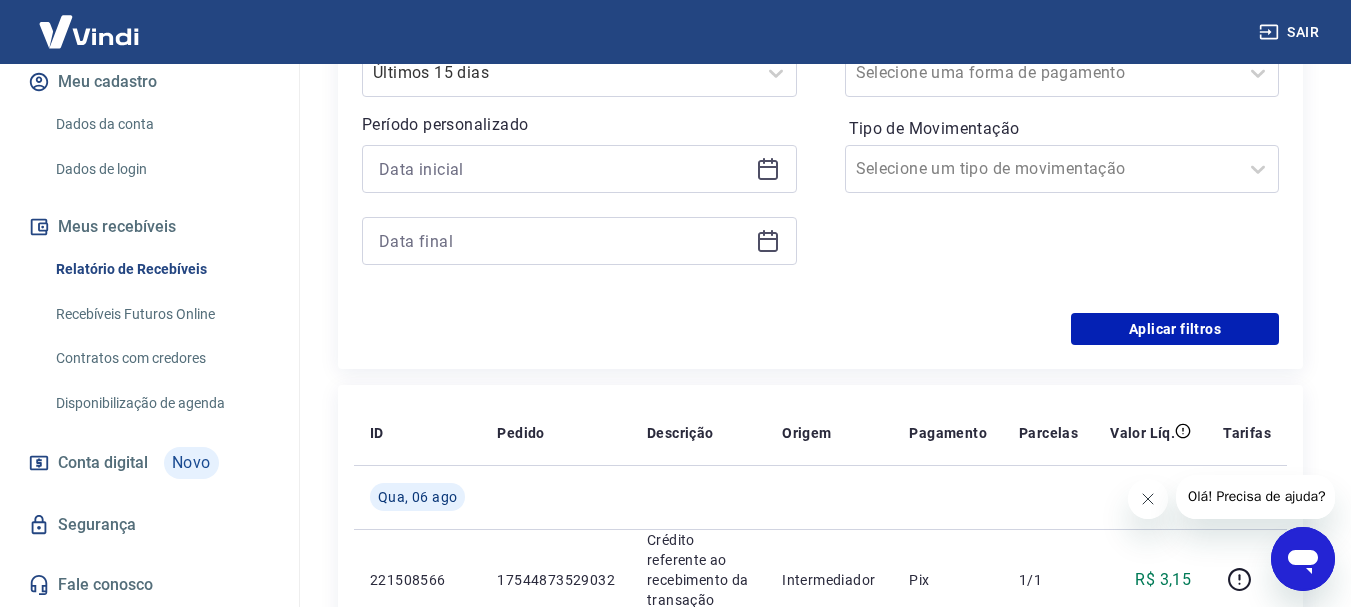 scroll, scrollTop: 400, scrollLeft: 0, axis: vertical 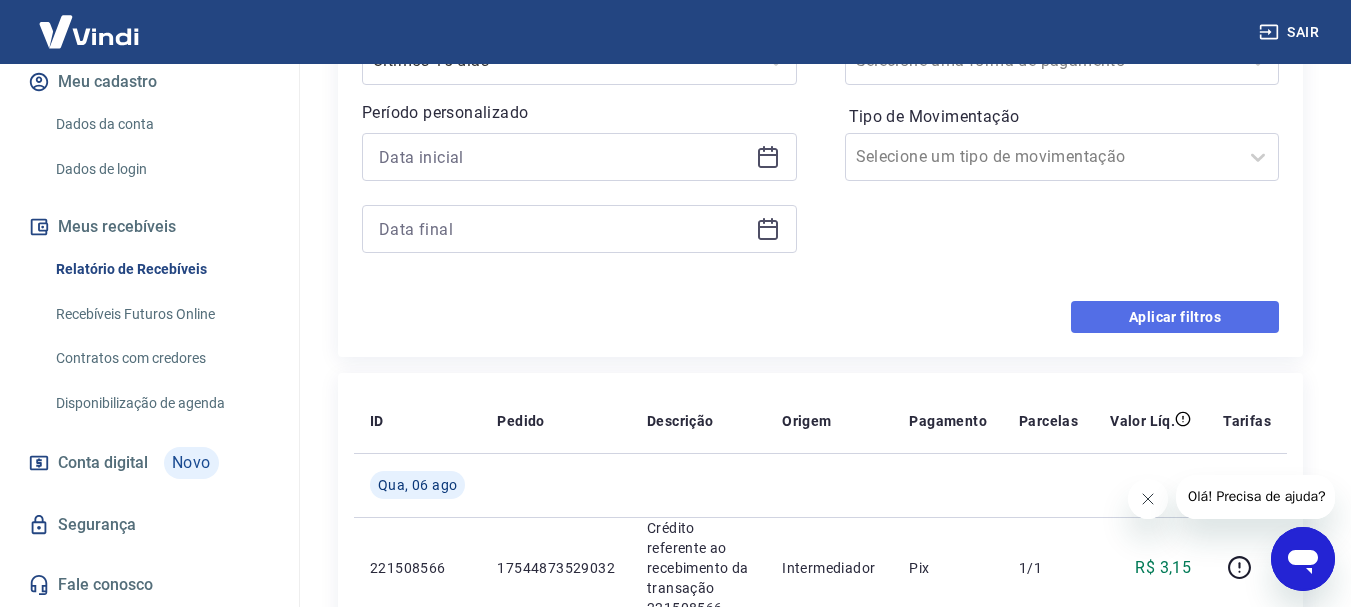 click on "Aplicar filtros" at bounding box center [1175, 317] 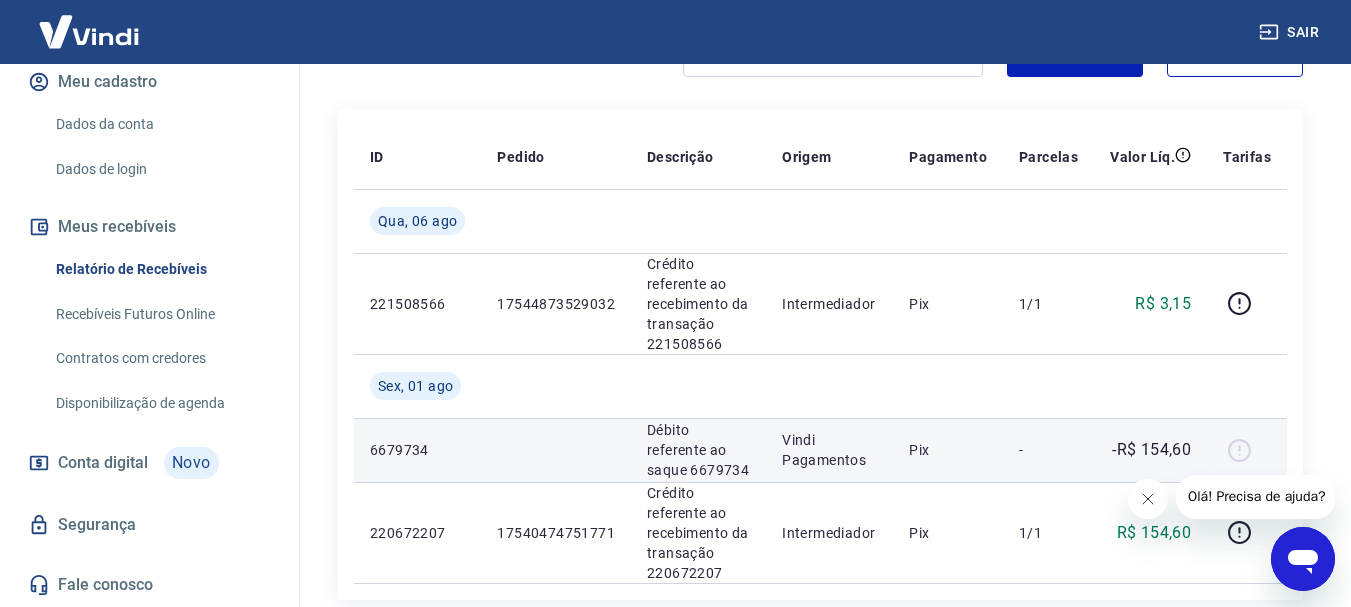 scroll, scrollTop: 185, scrollLeft: 0, axis: vertical 